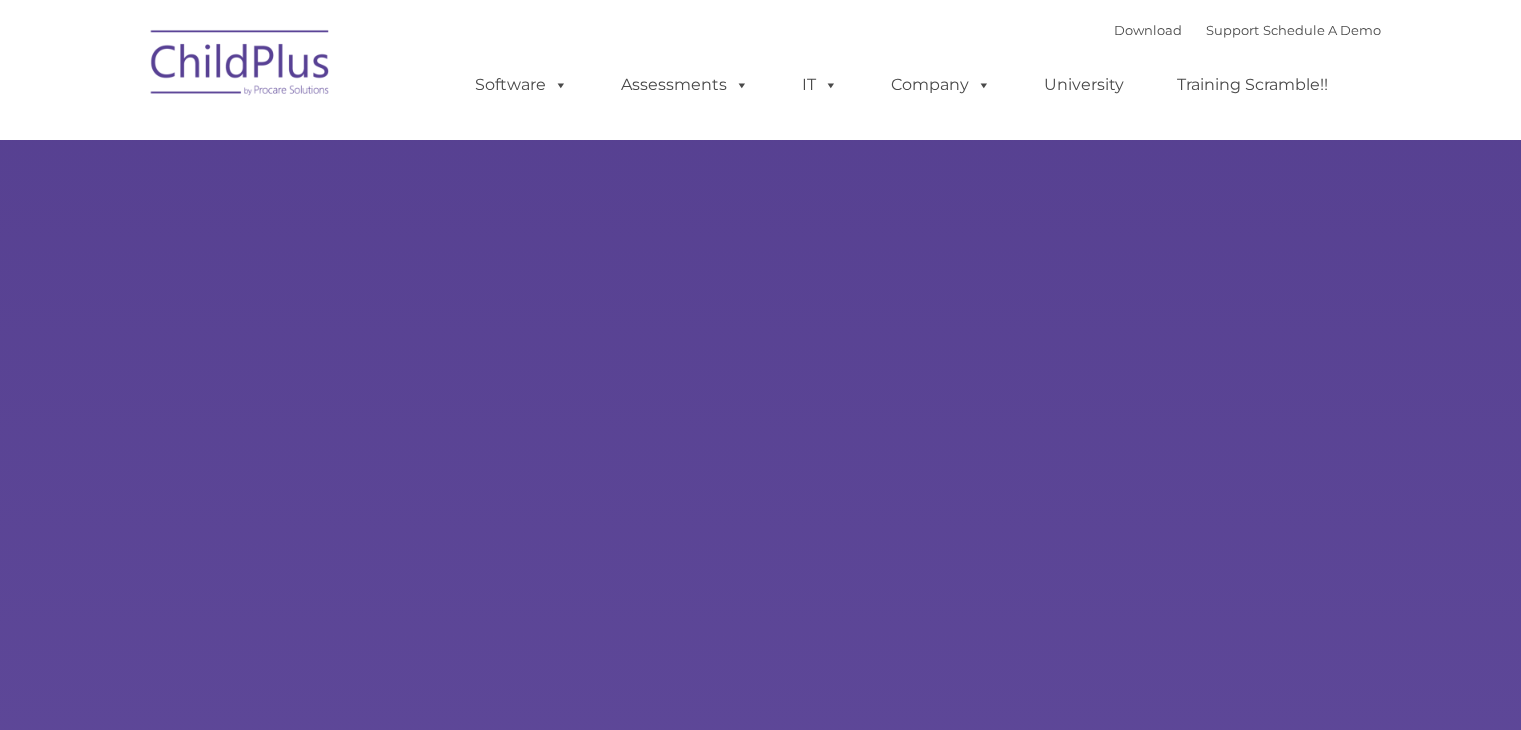 scroll, scrollTop: 0, scrollLeft: 0, axis: both 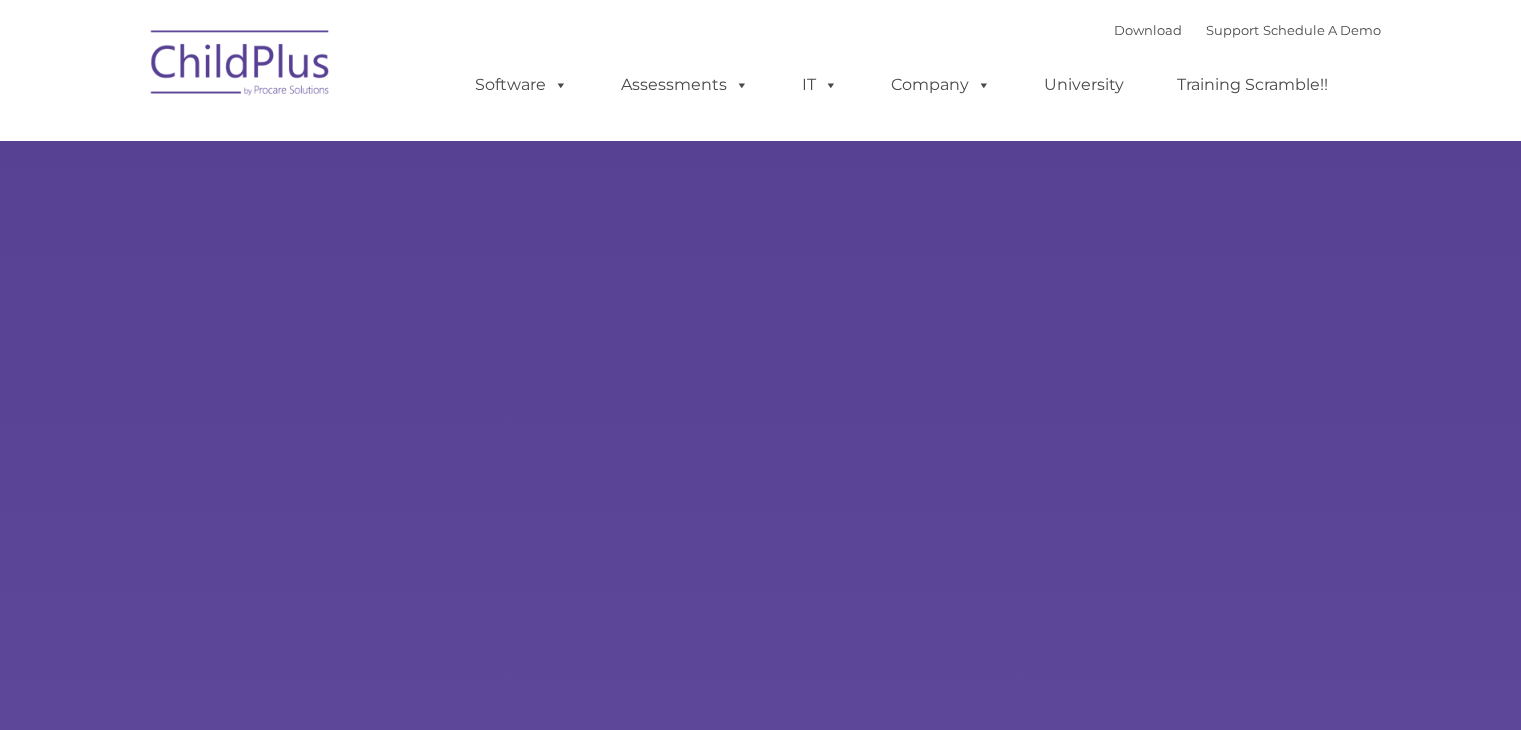 type on "" 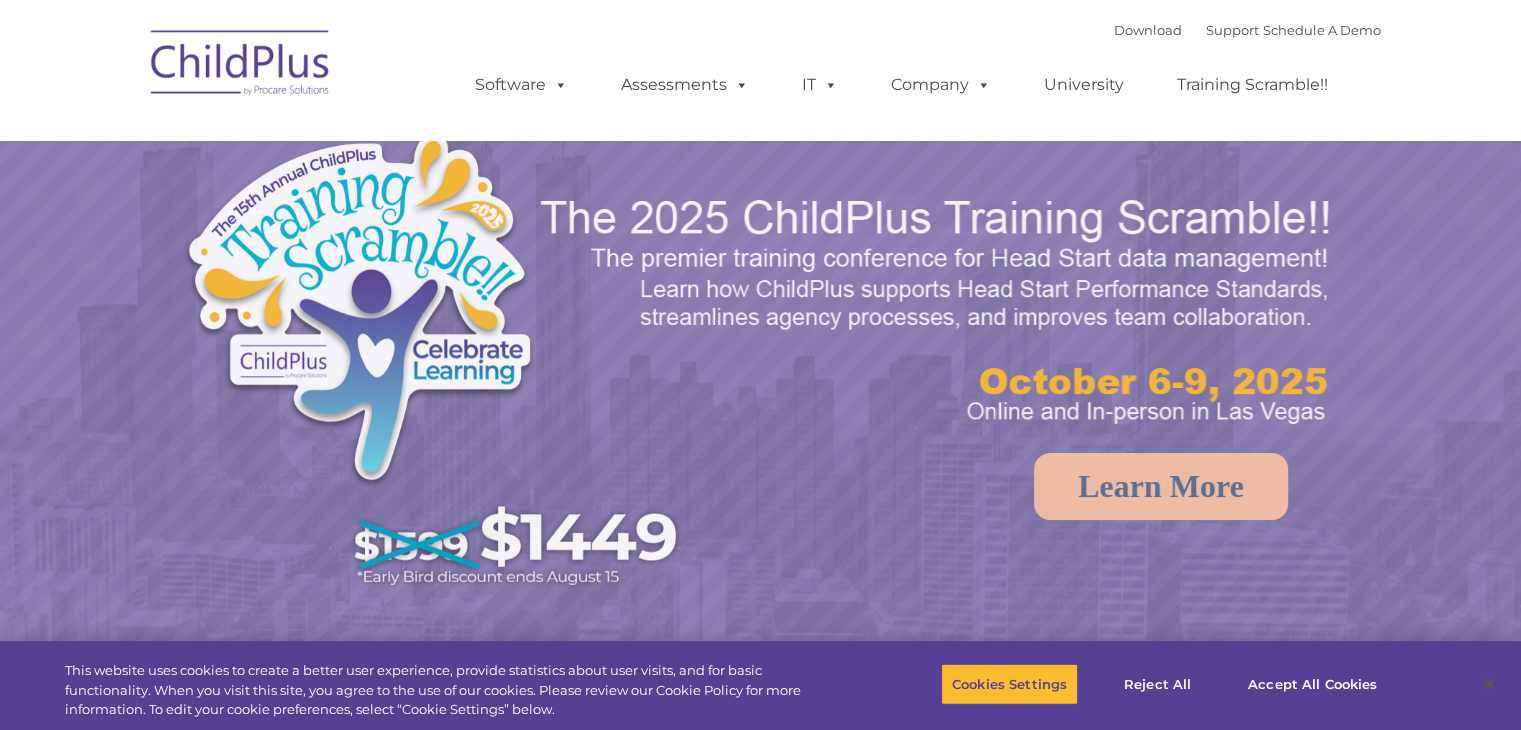 select on "MEDIUM" 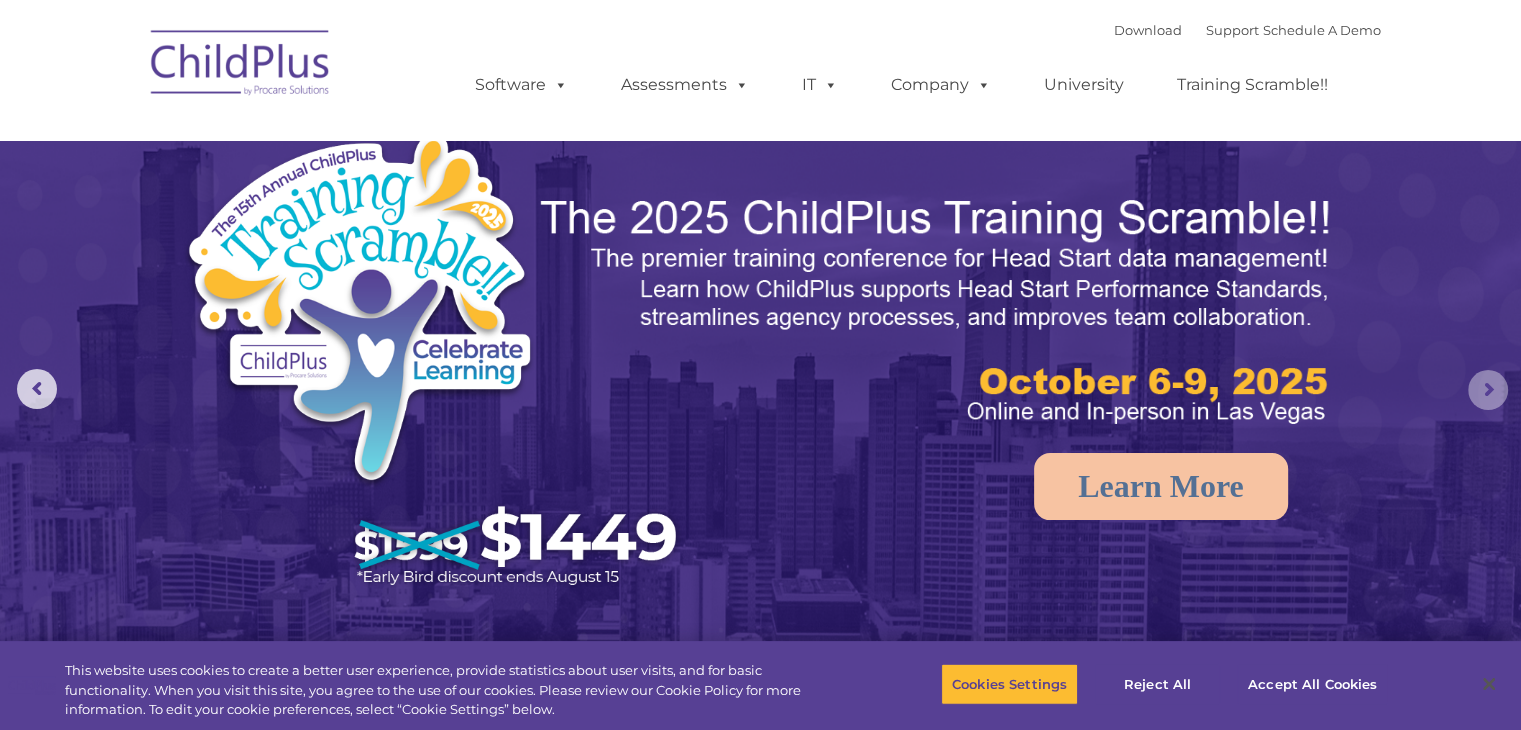 click 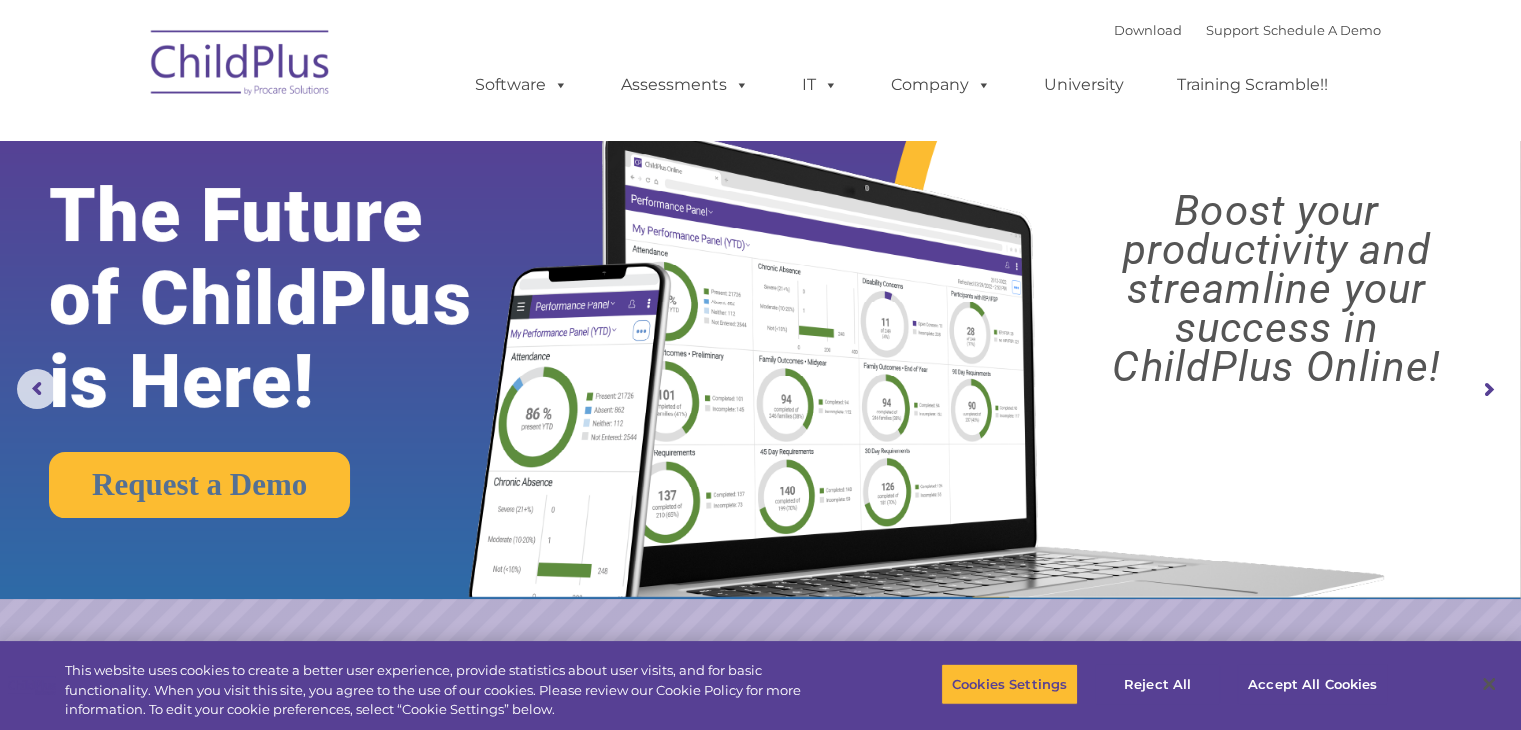click 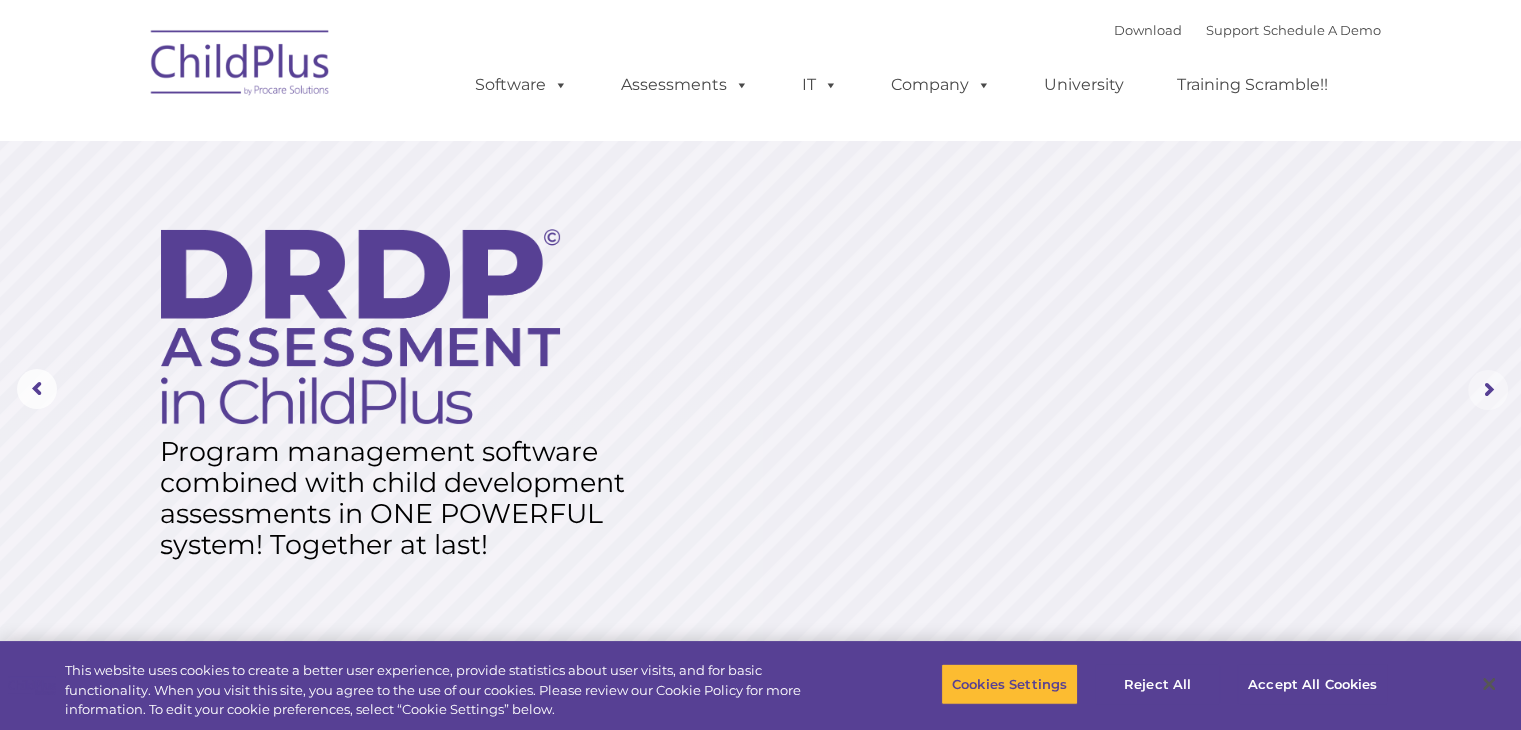 click 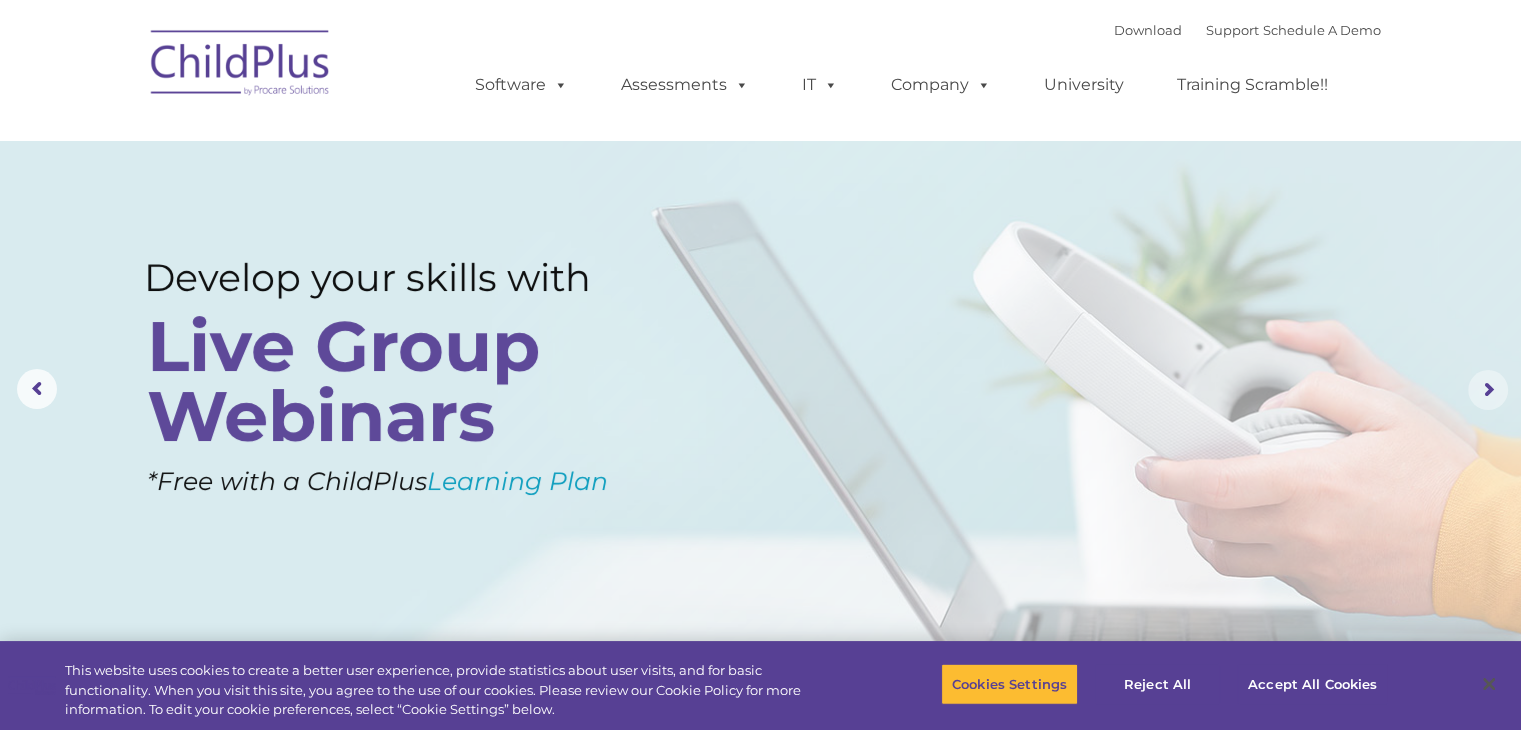 click 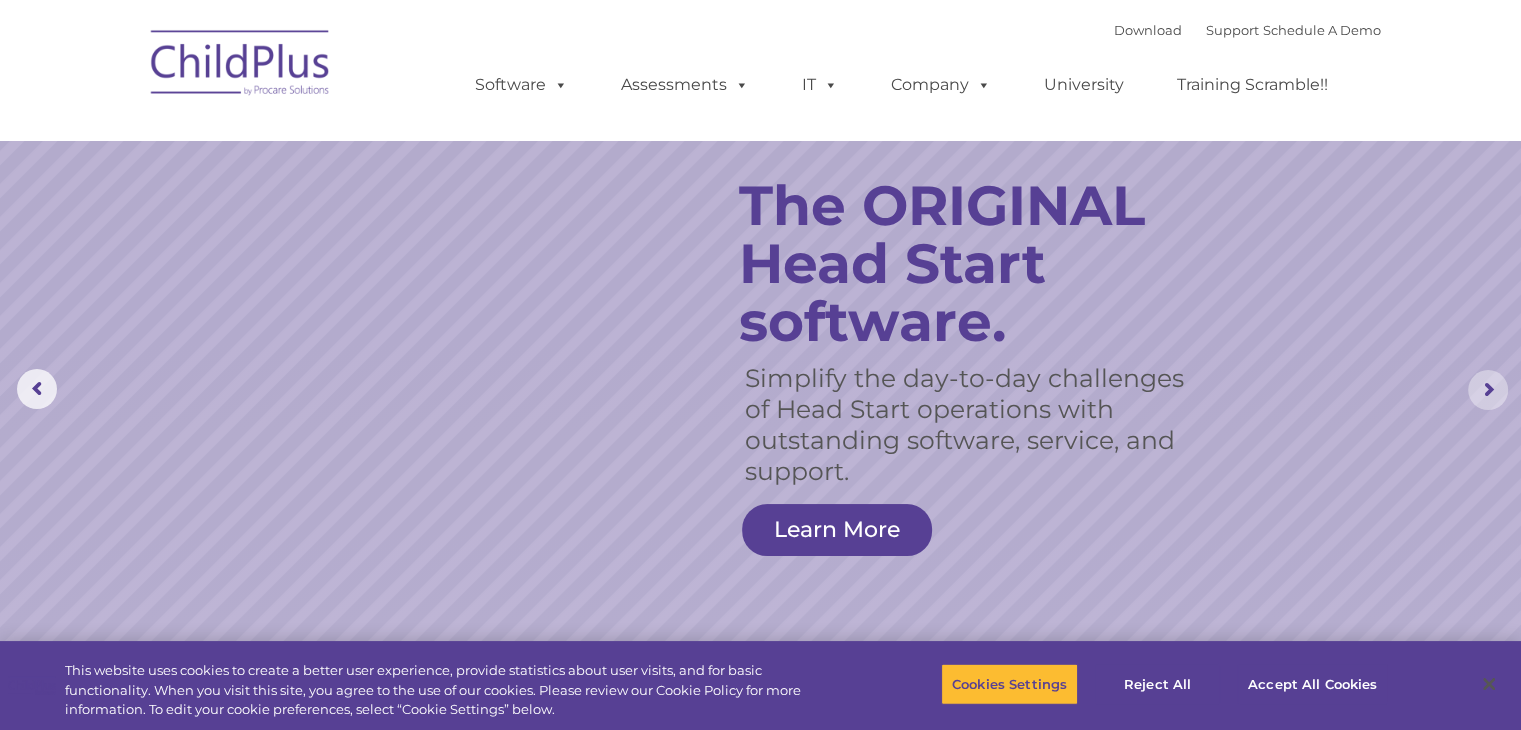 drag, startPoint x: 1492, startPoint y: 385, endPoint x: 1493, endPoint y: 396, distance: 11.045361 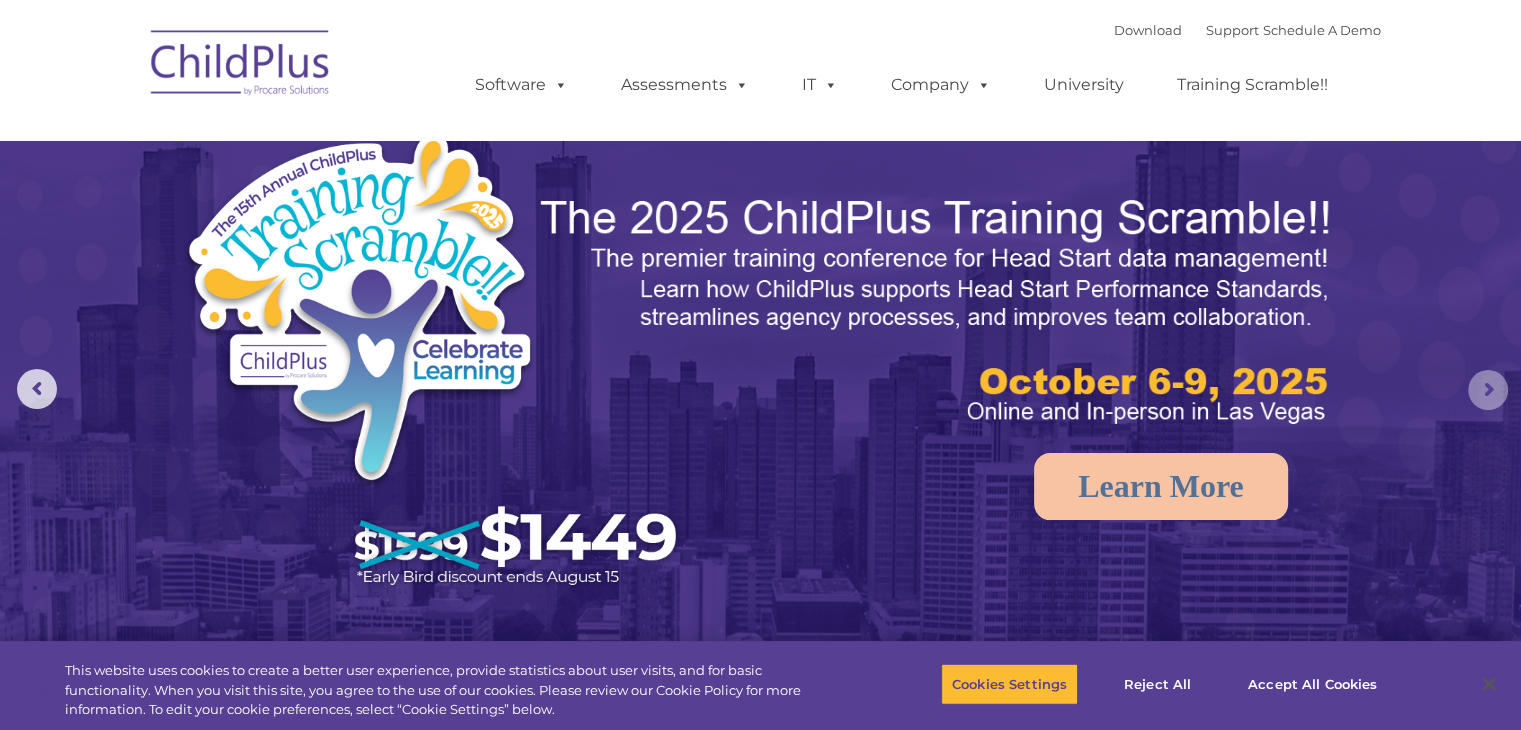 click 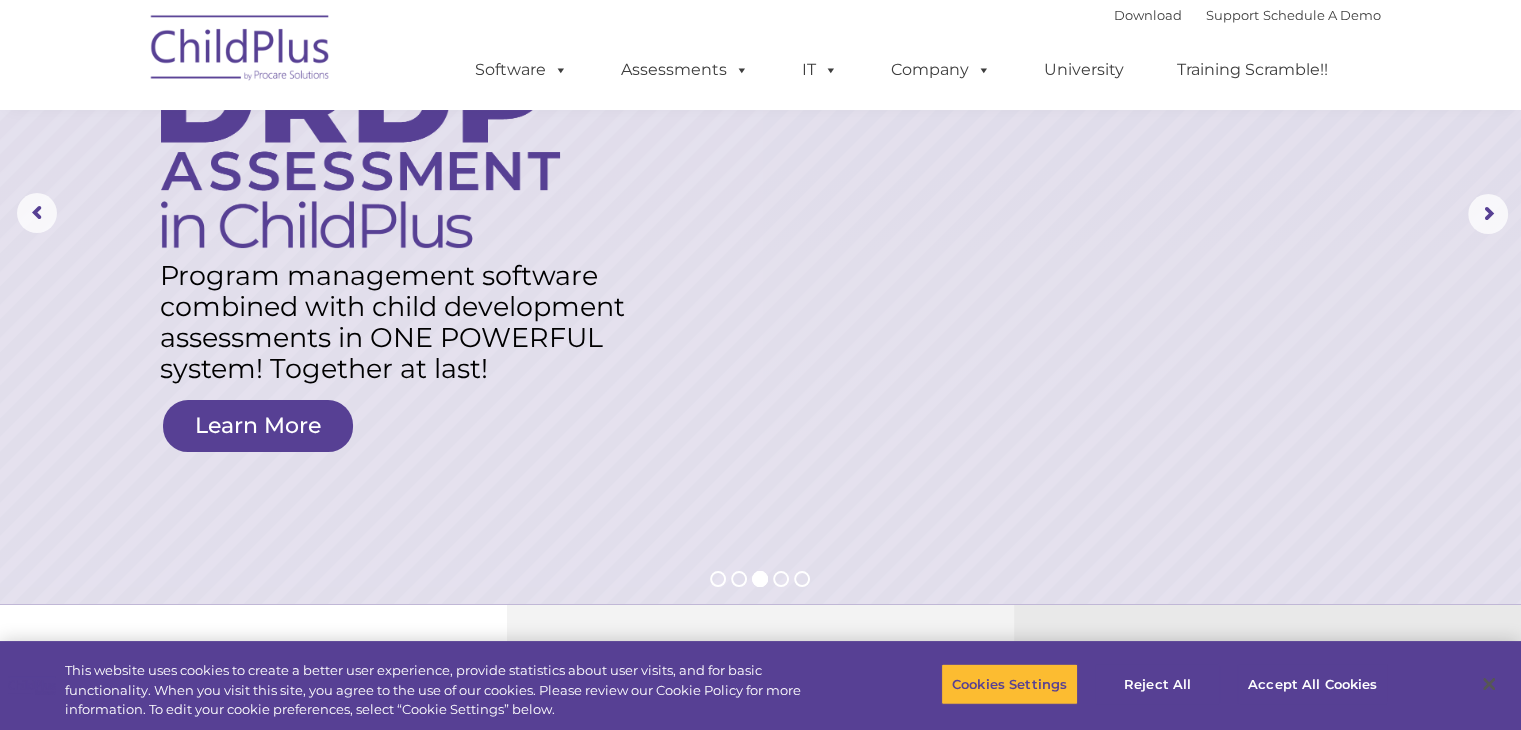 scroll, scrollTop: 0, scrollLeft: 0, axis: both 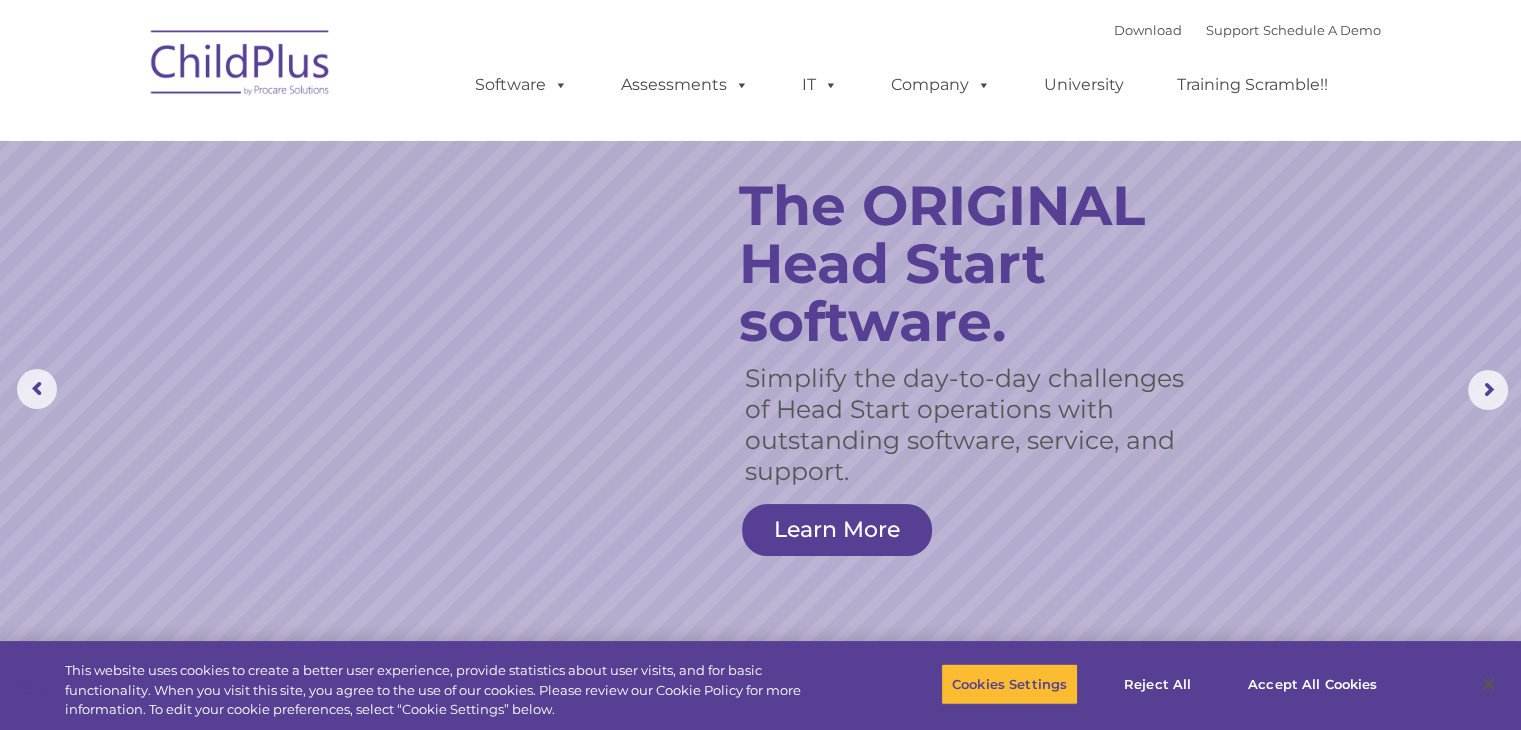 click at bounding box center (241, 66) 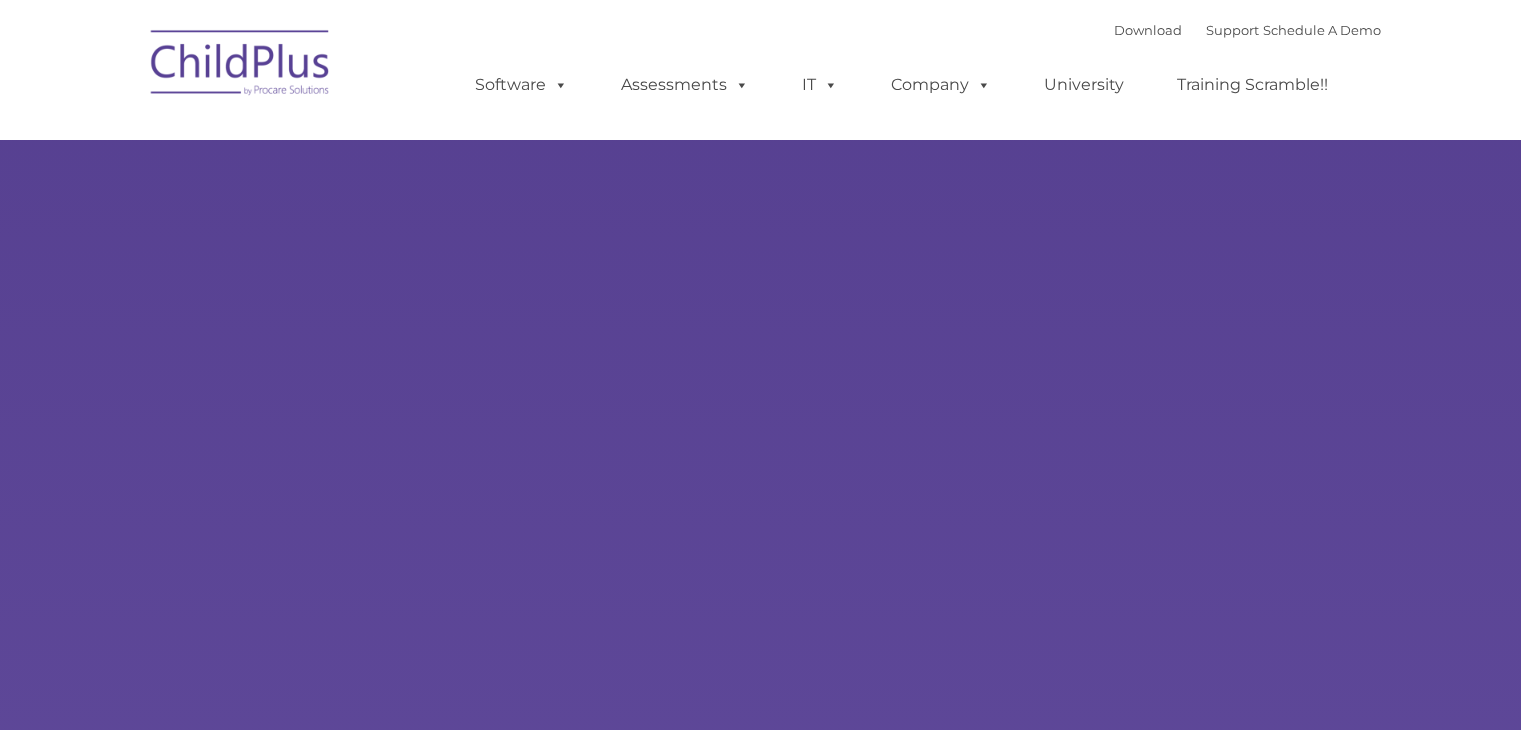 scroll, scrollTop: 0, scrollLeft: 0, axis: both 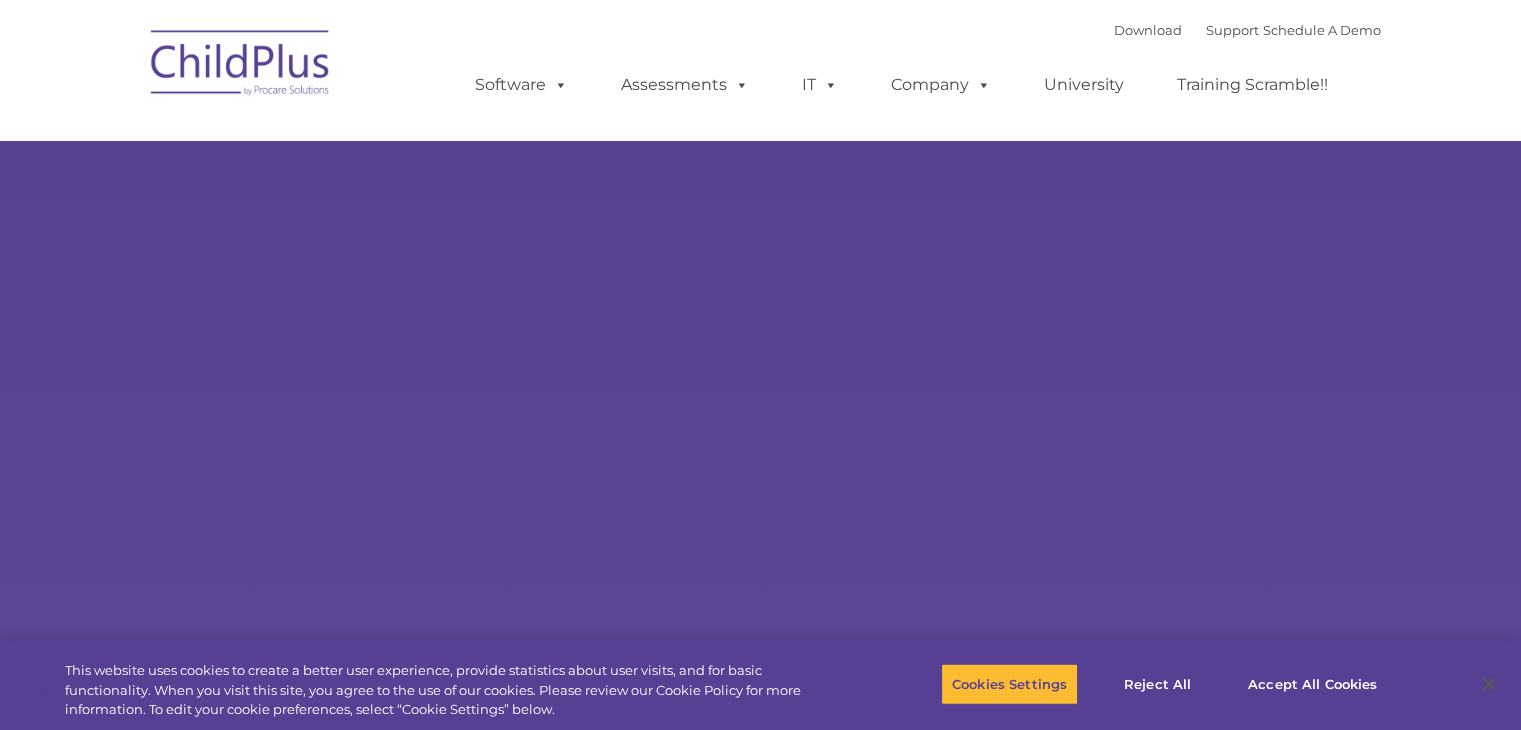 type on "" 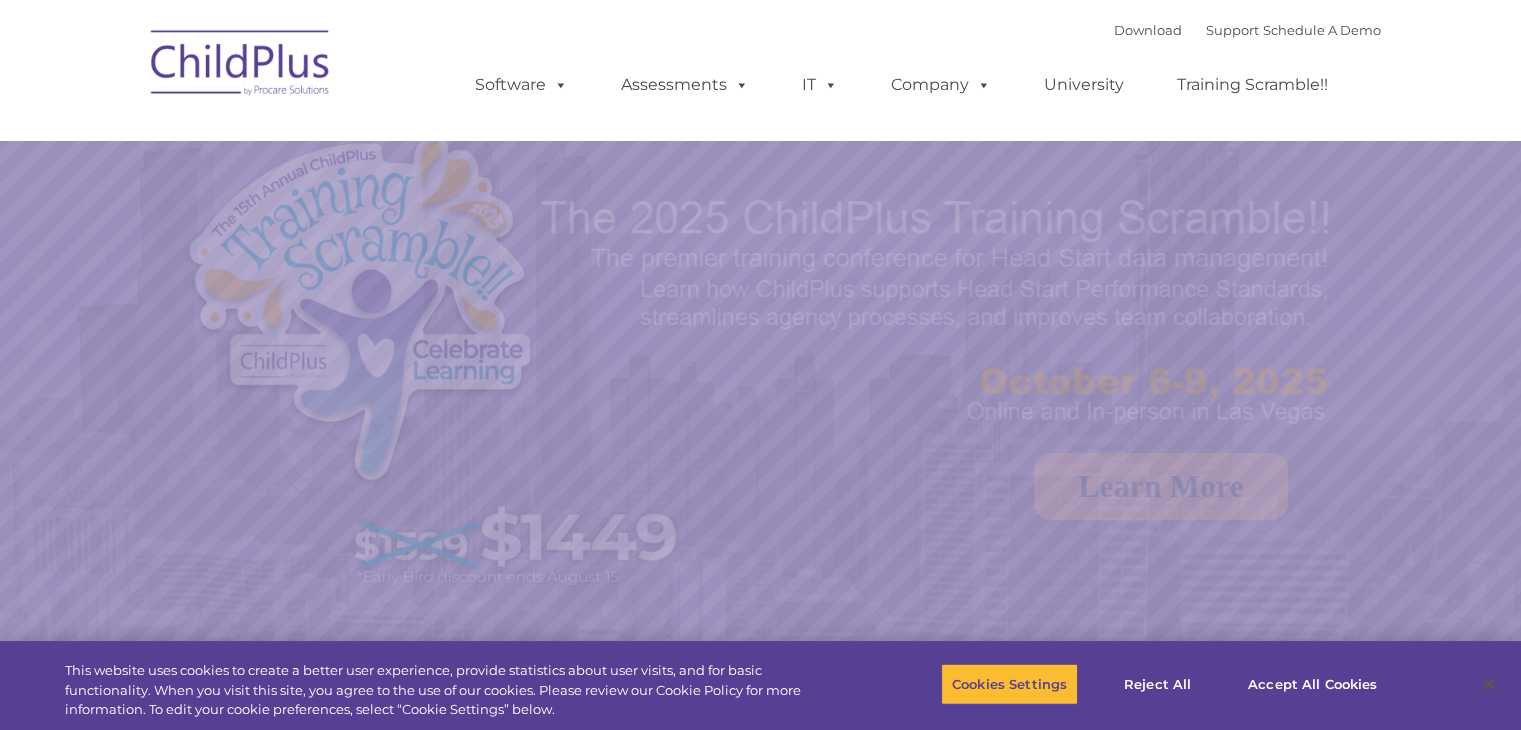 select on "MEDIUM" 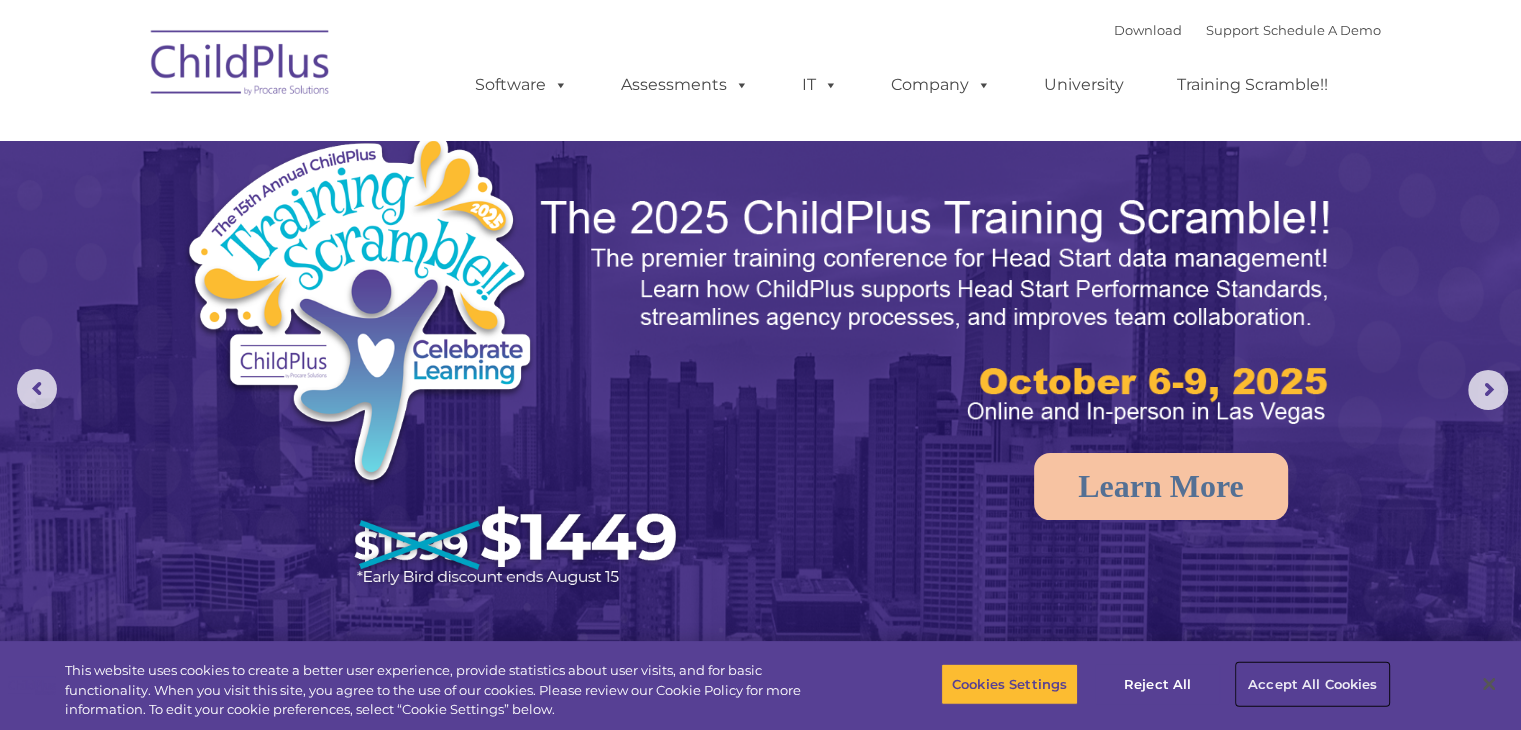 click on "Accept All Cookies" at bounding box center [1312, 684] 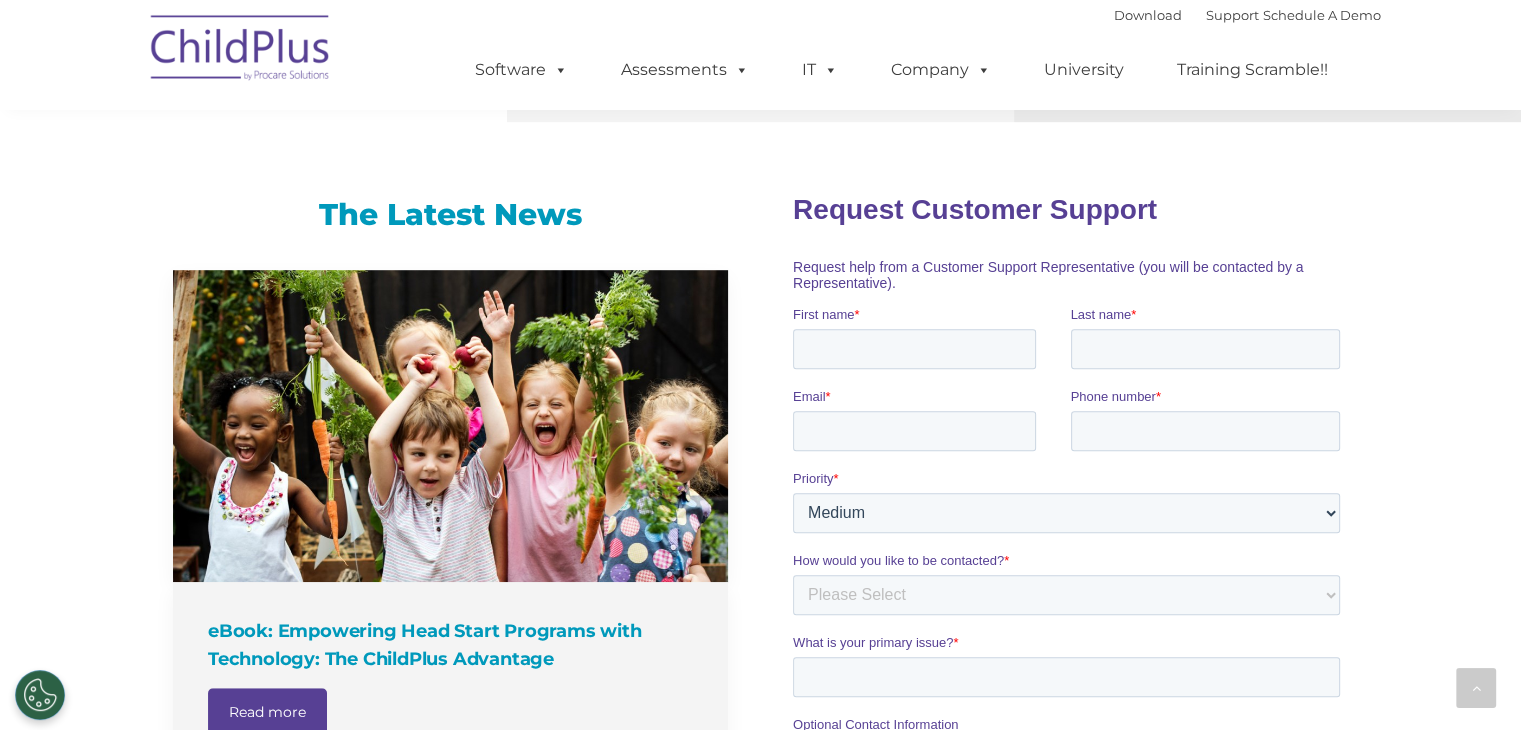 scroll, scrollTop: 1204, scrollLeft: 0, axis: vertical 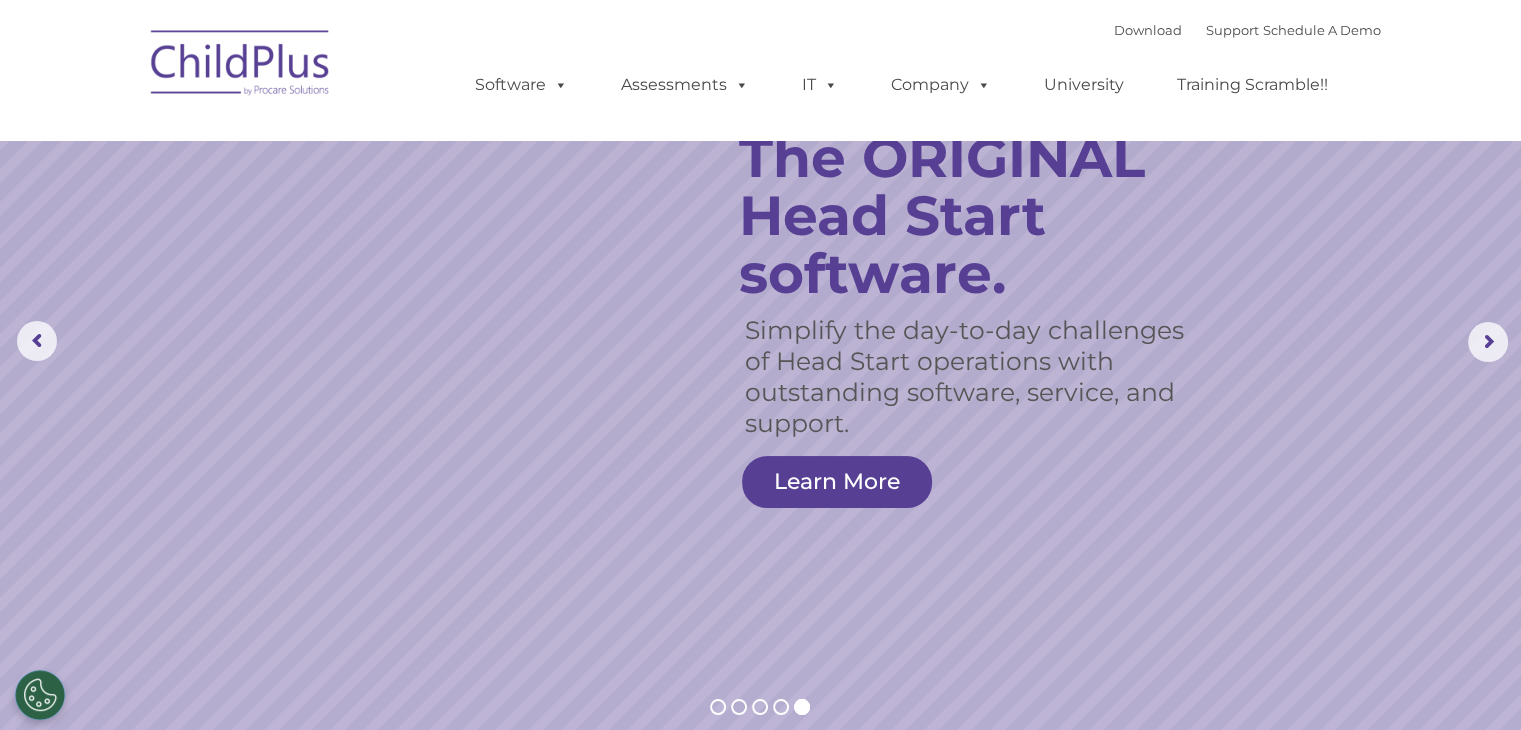 drag, startPoint x: 1401, startPoint y: 1, endPoint x: 1000, endPoint y: 316, distance: 509.92746 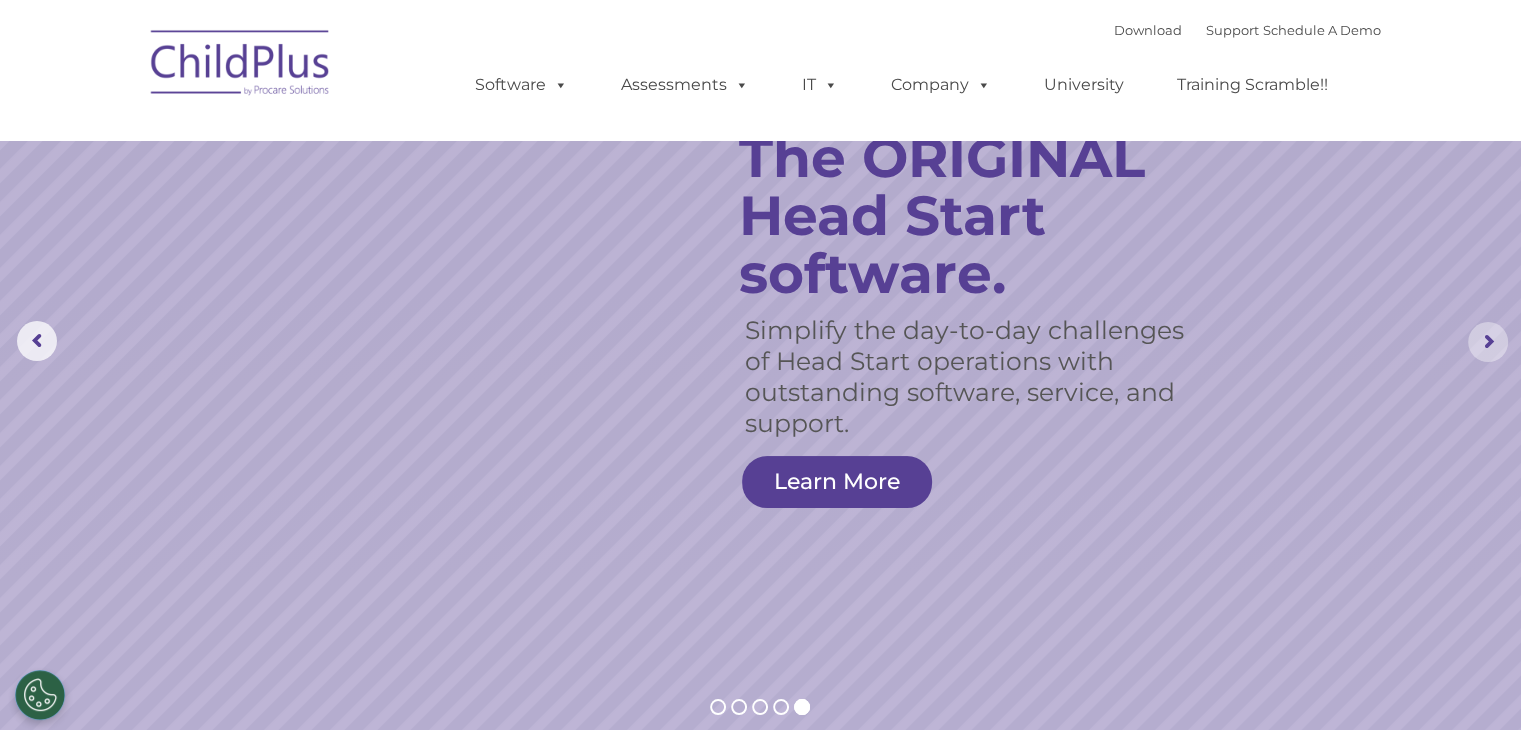 click 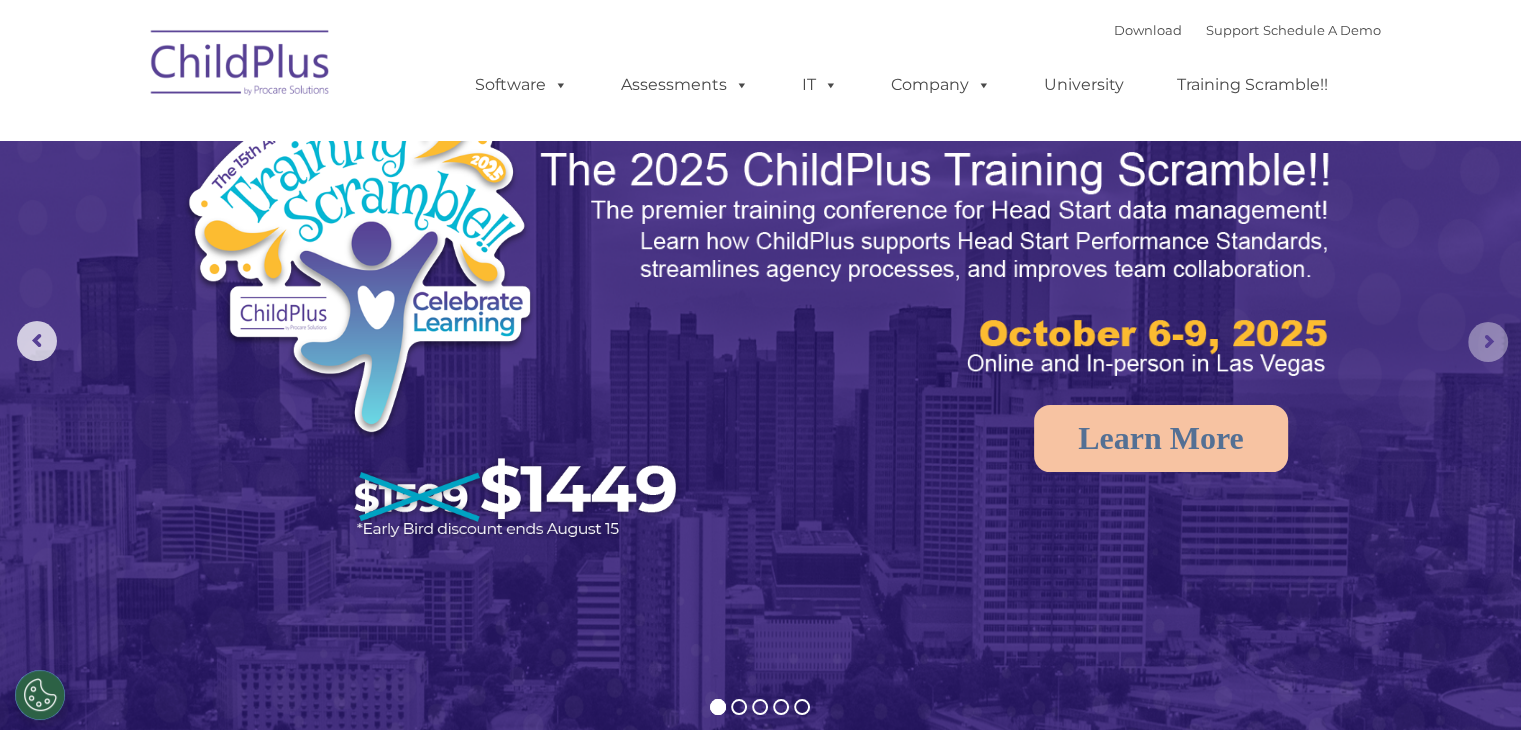 click 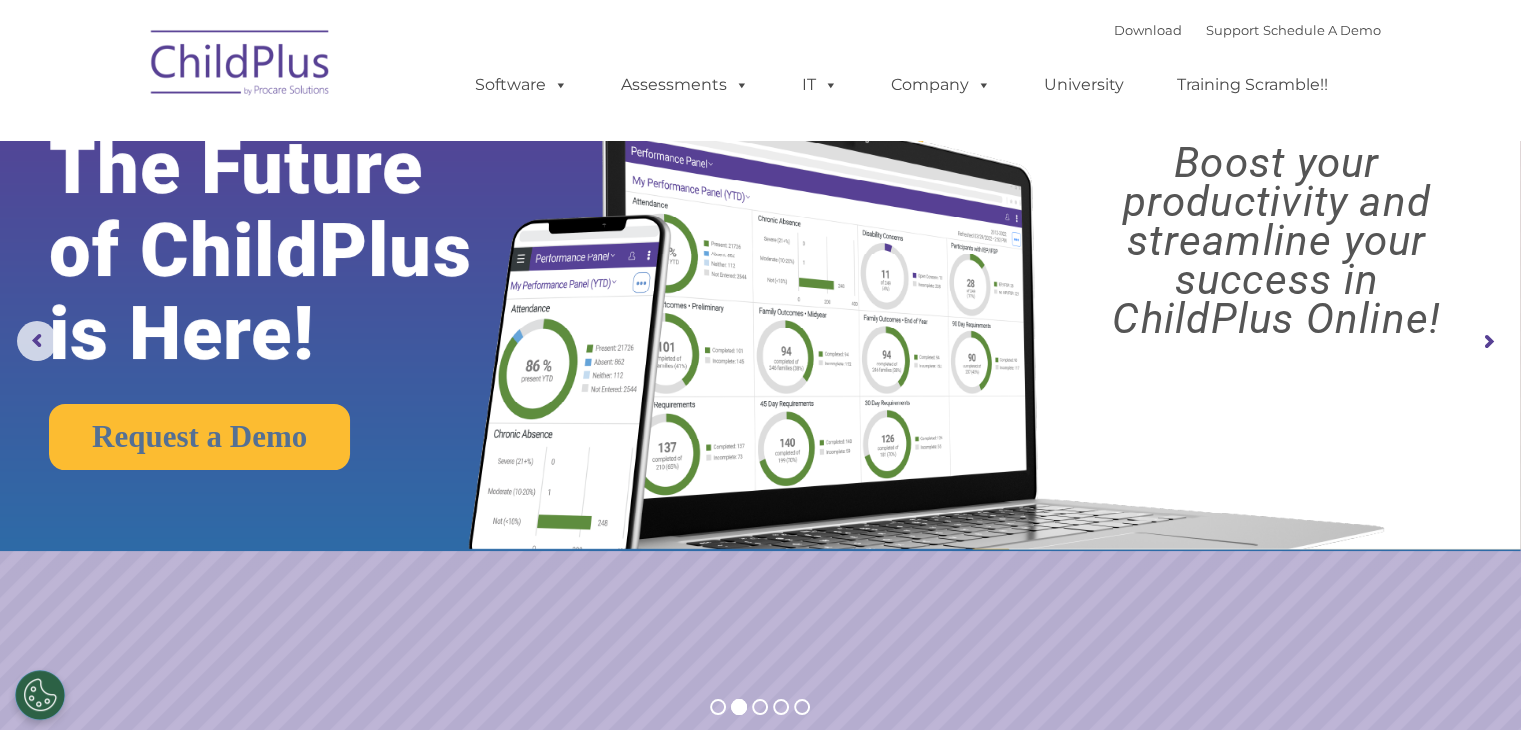 click 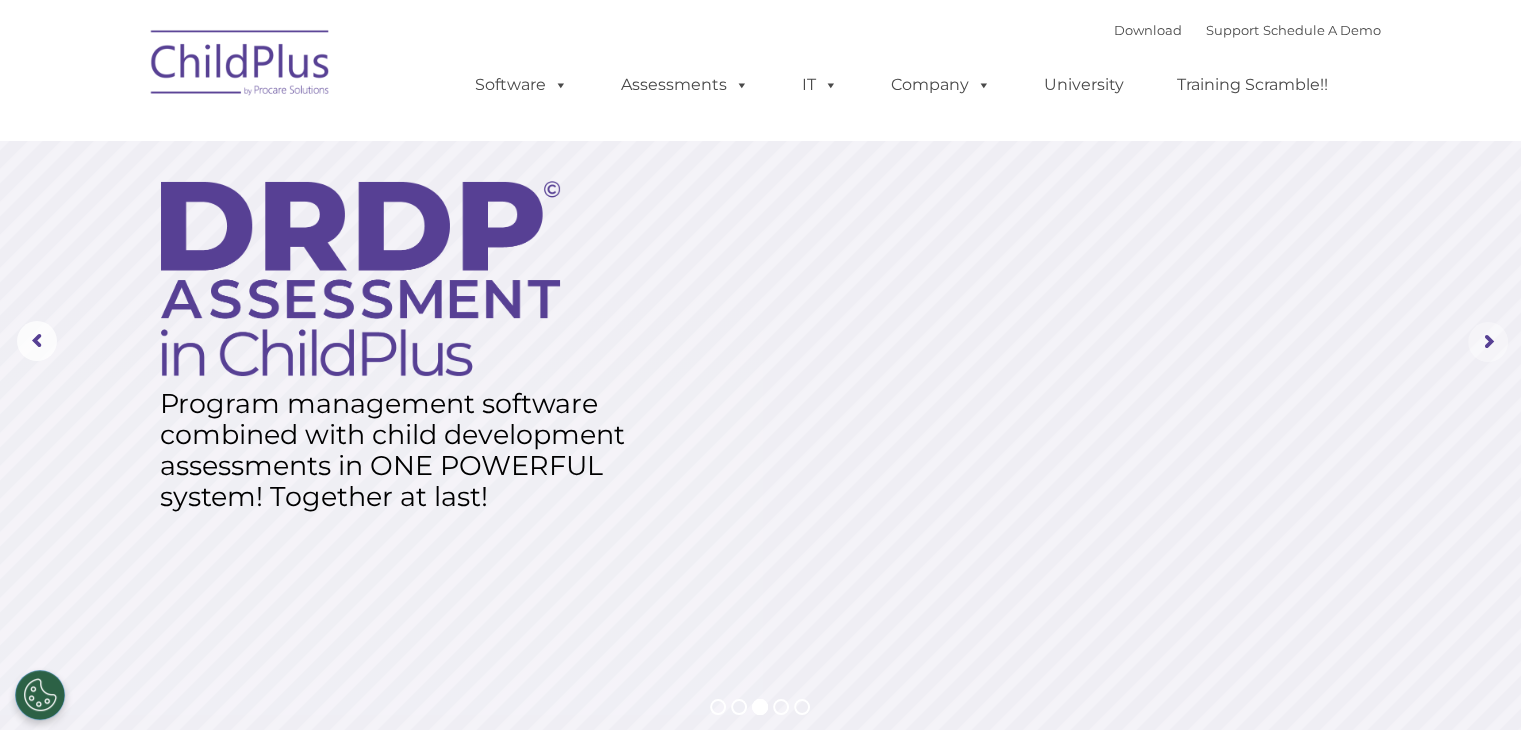 click 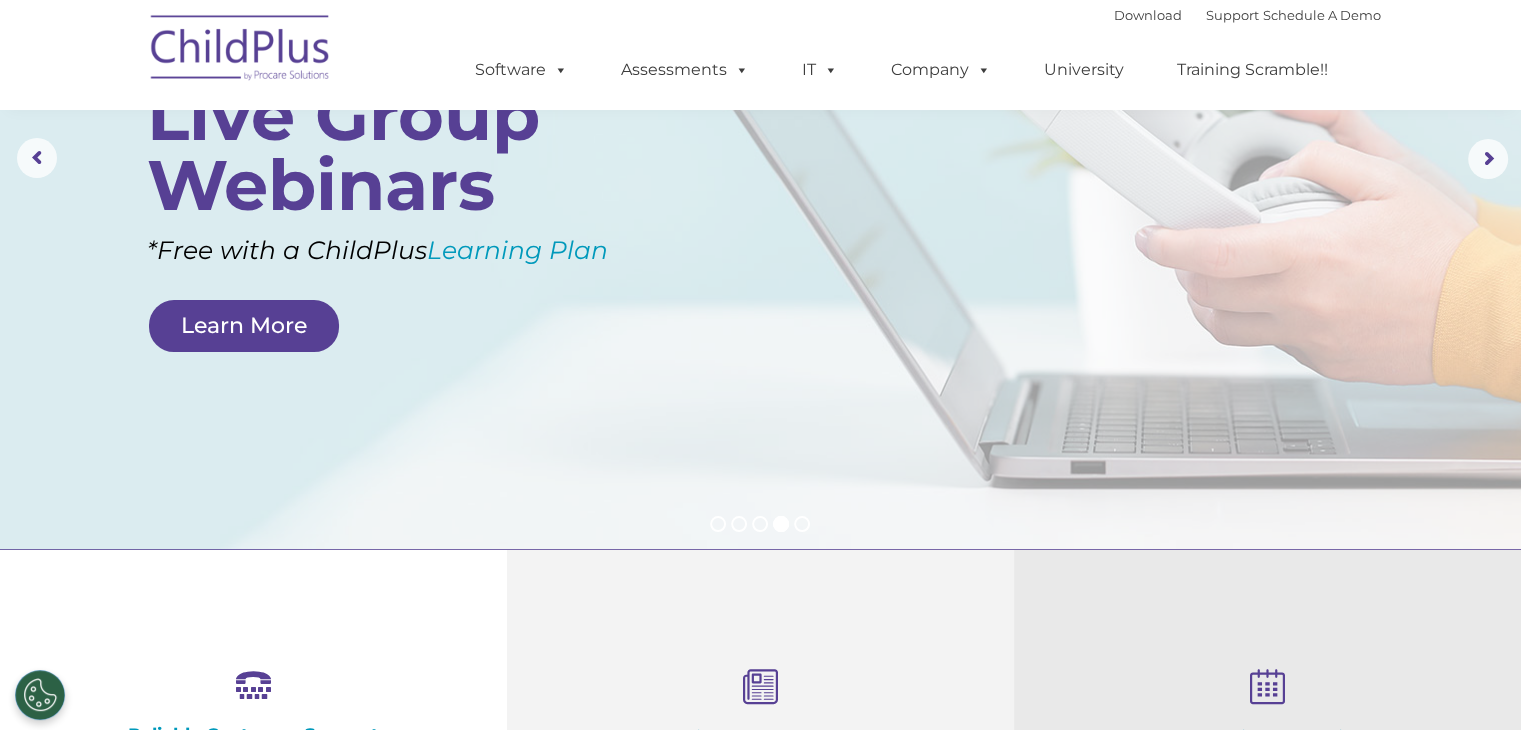 scroll, scrollTop: 0, scrollLeft: 0, axis: both 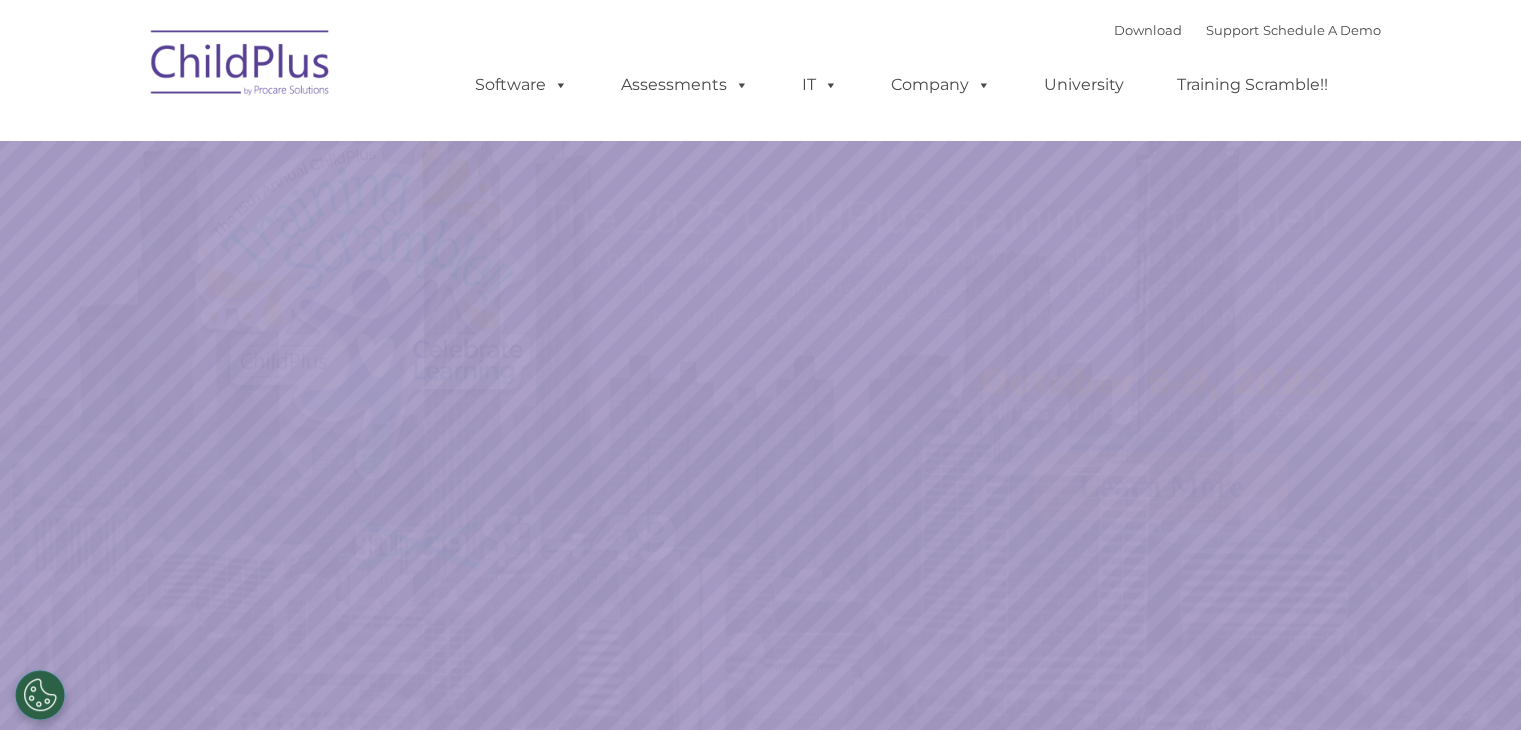 select on "MEDIUM" 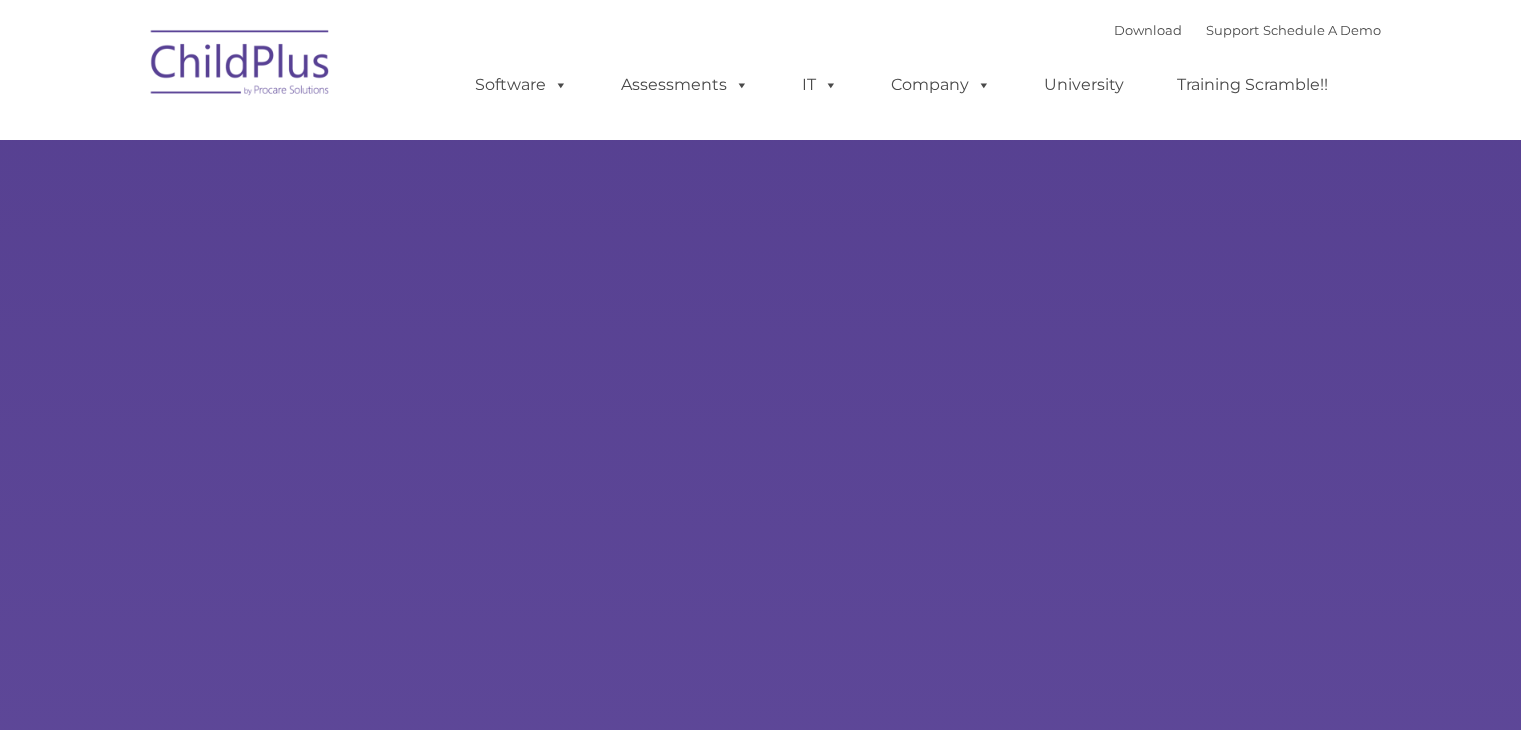 scroll, scrollTop: 0, scrollLeft: 0, axis: both 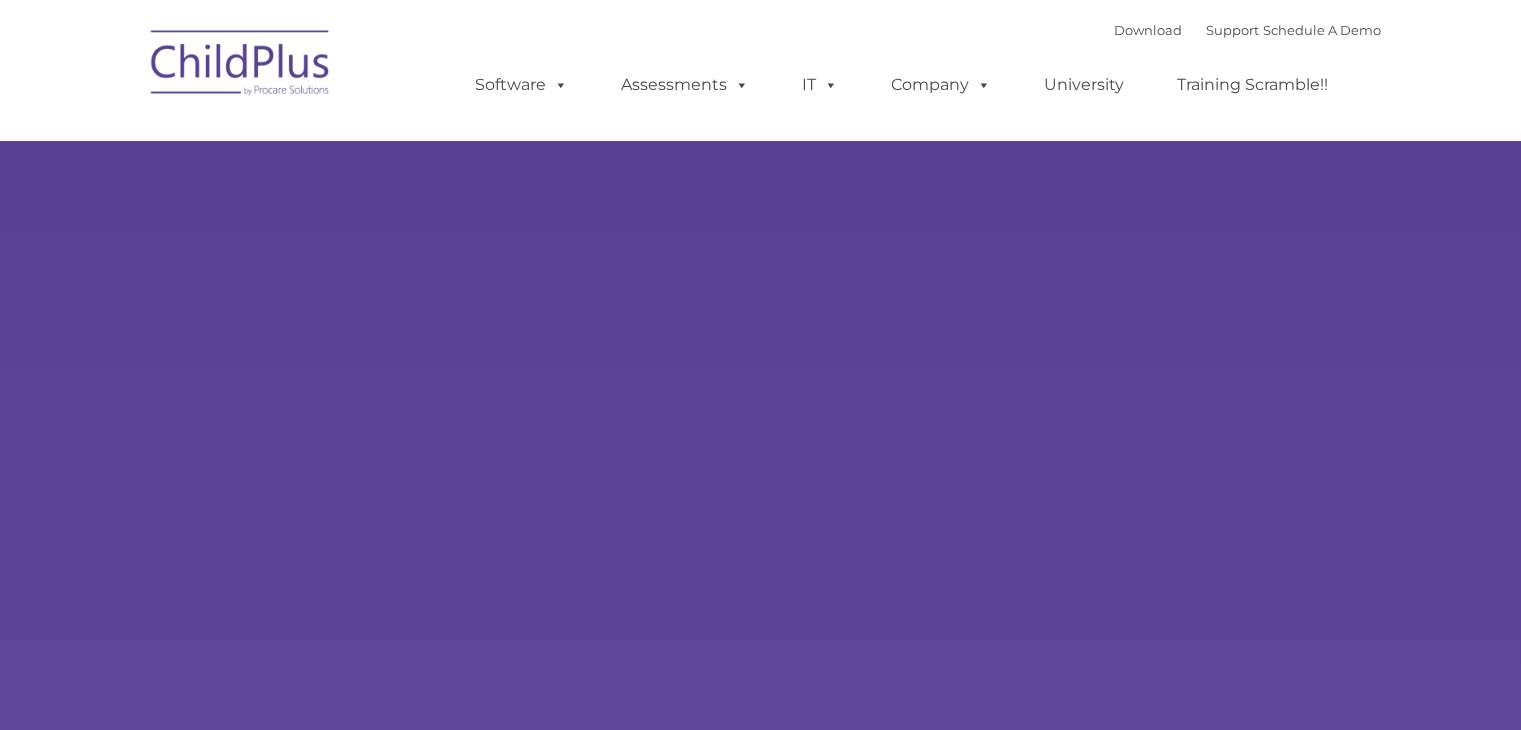type on "" 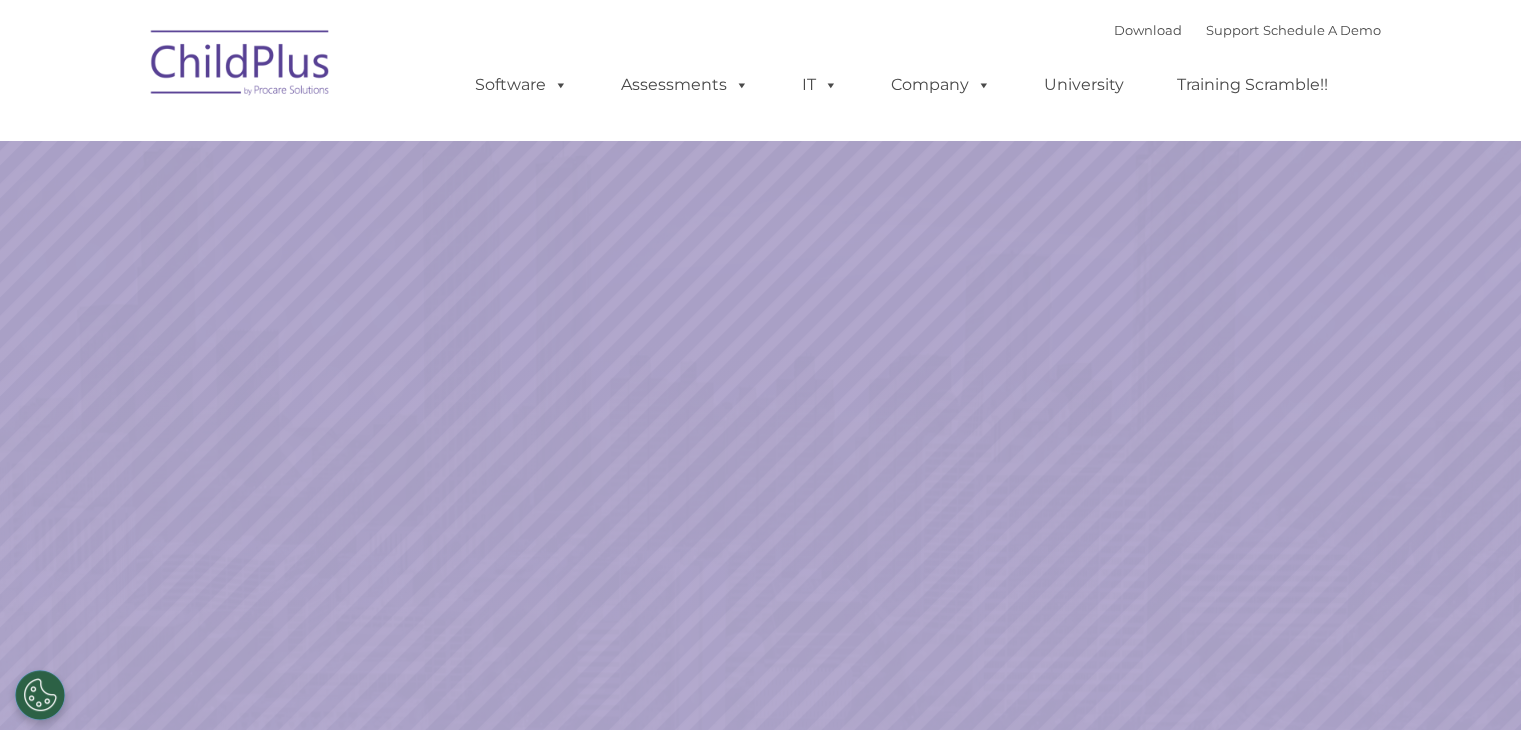 select on "MEDIUM" 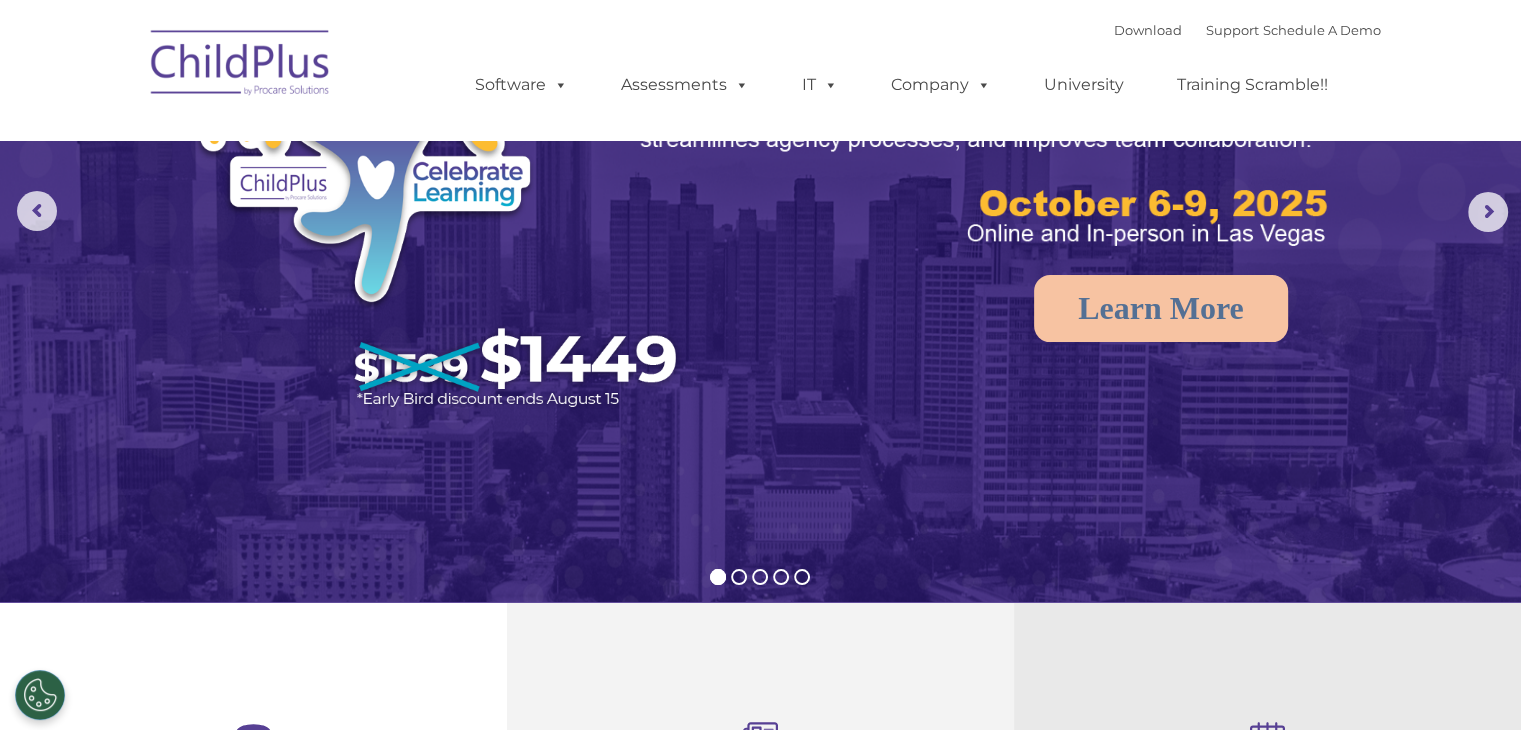 scroll, scrollTop: 0, scrollLeft: 0, axis: both 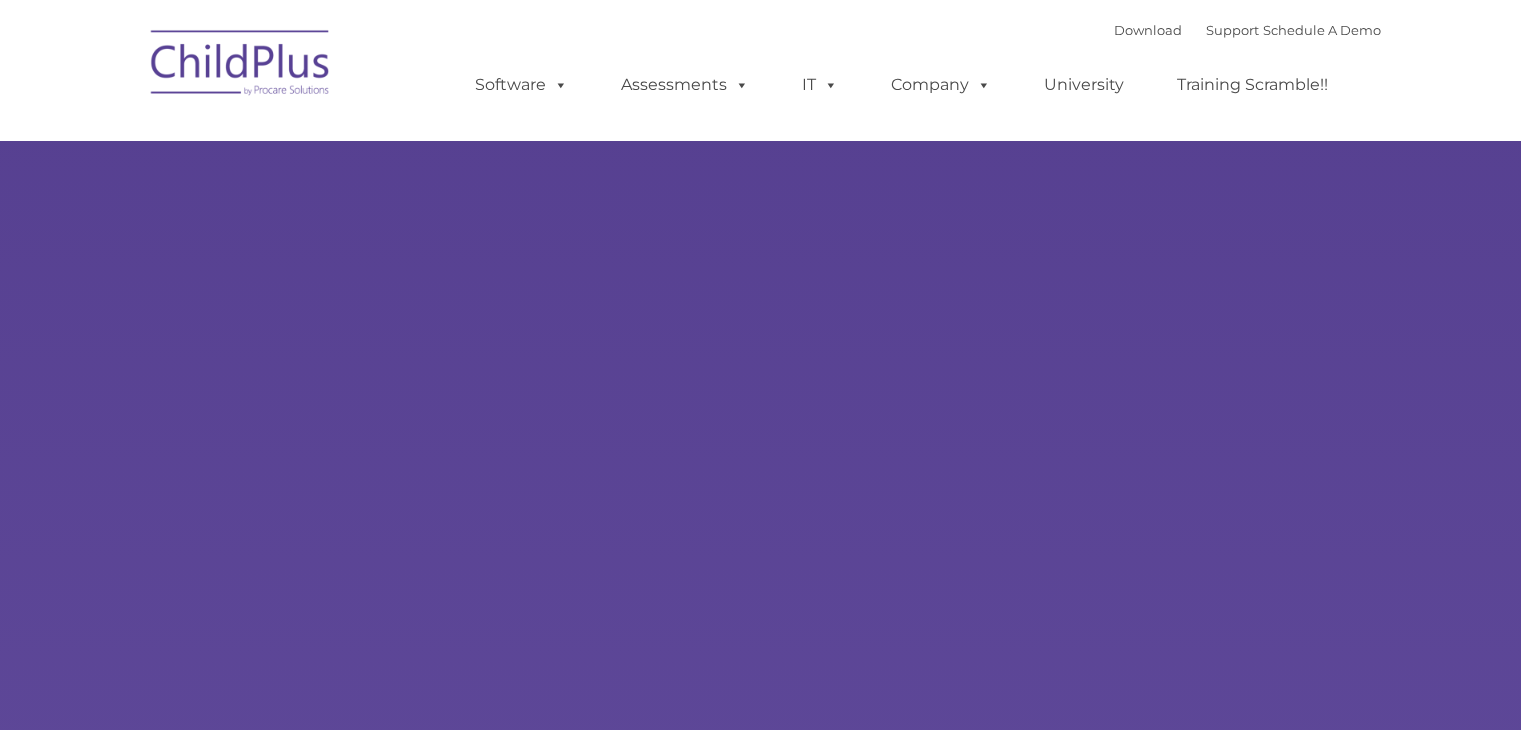 type on "" 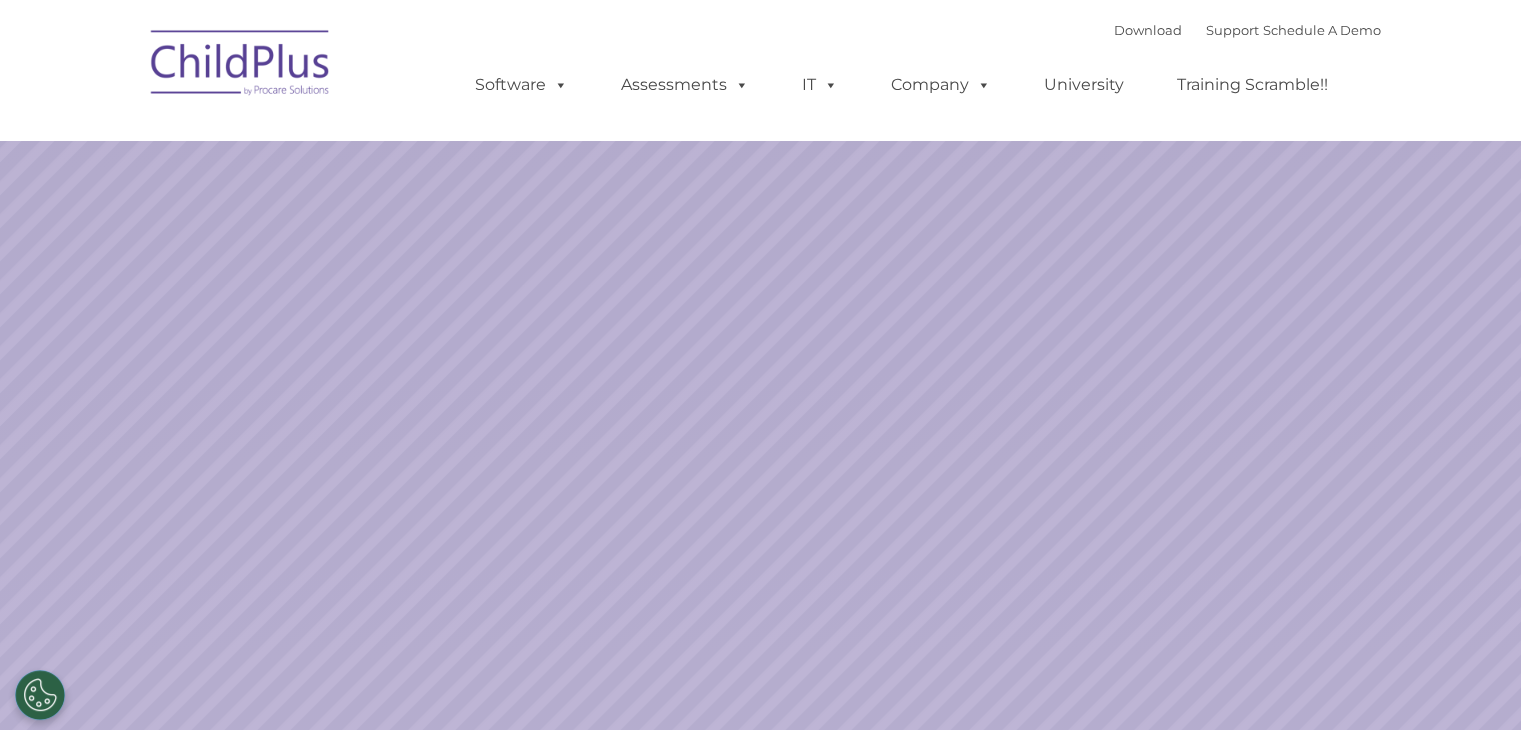 select on "MEDIUM" 